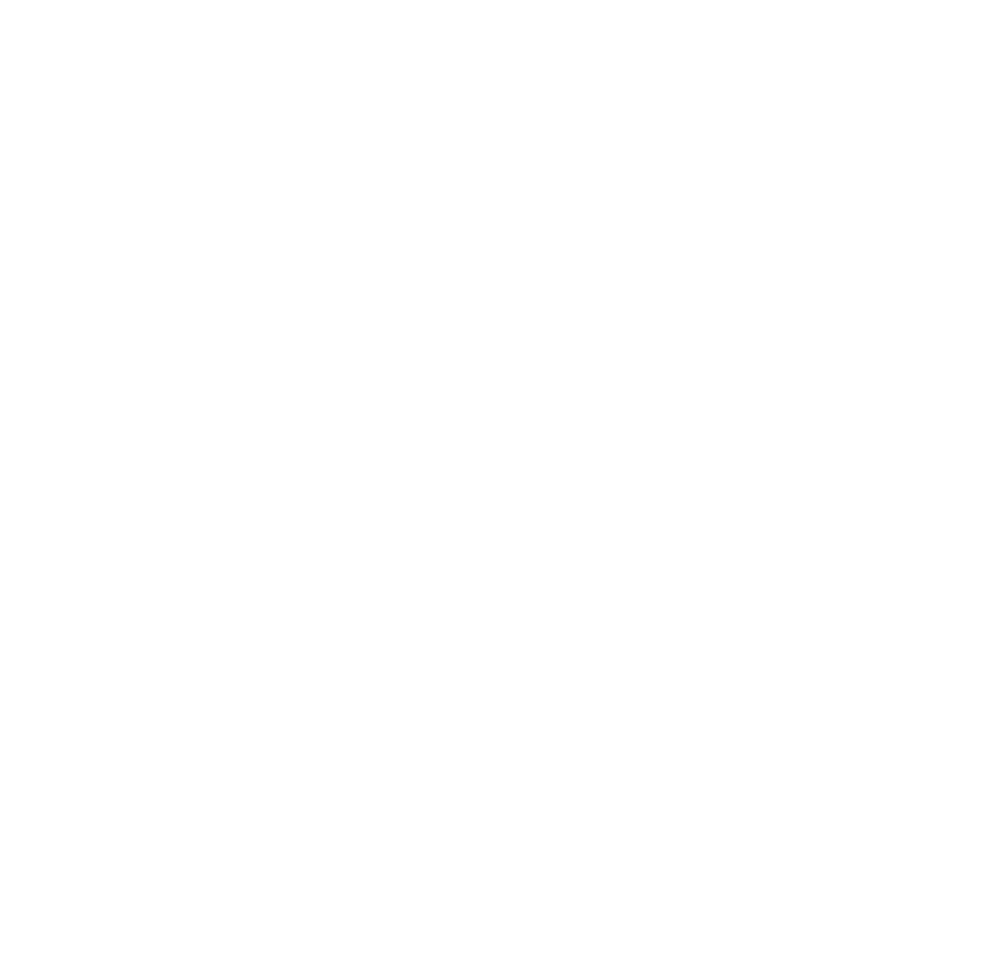 scroll, scrollTop: 0, scrollLeft: 0, axis: both 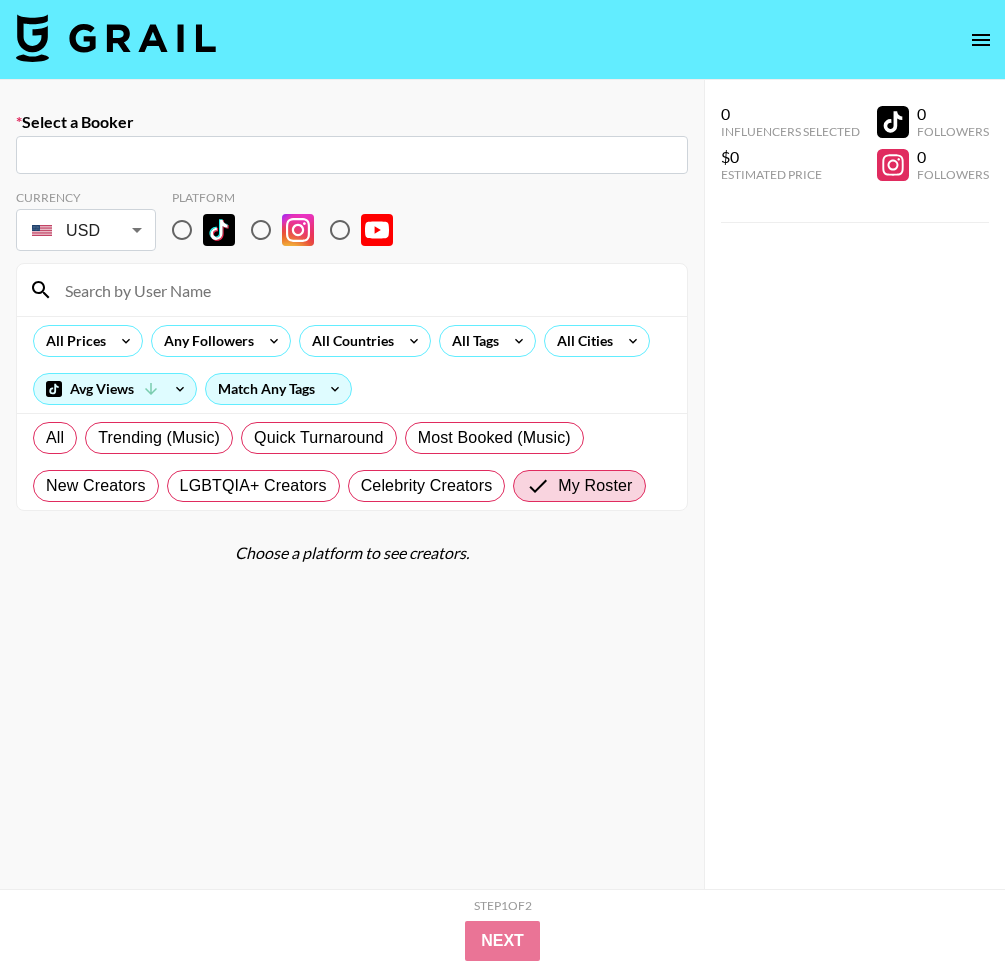 click at bounding box center (116, 40) 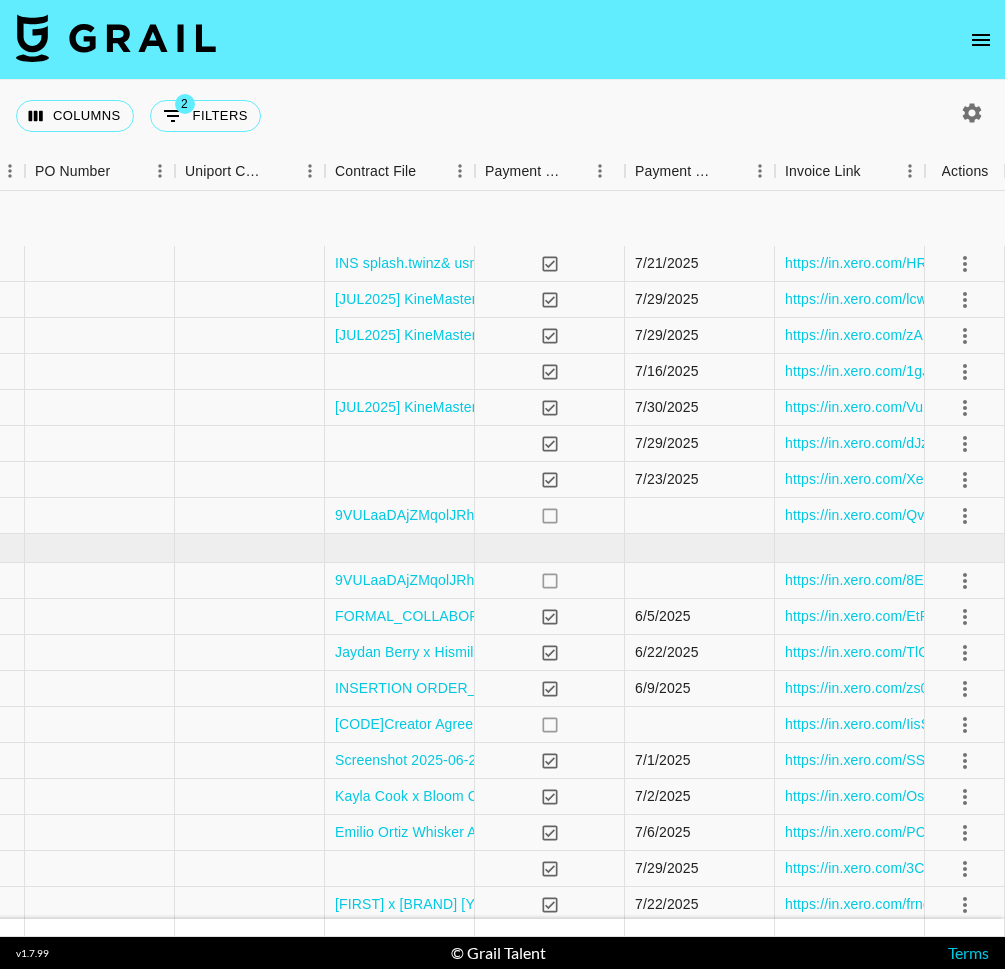 scroll, scrollTop: 1892, scrollLeft: 2090, axis: both 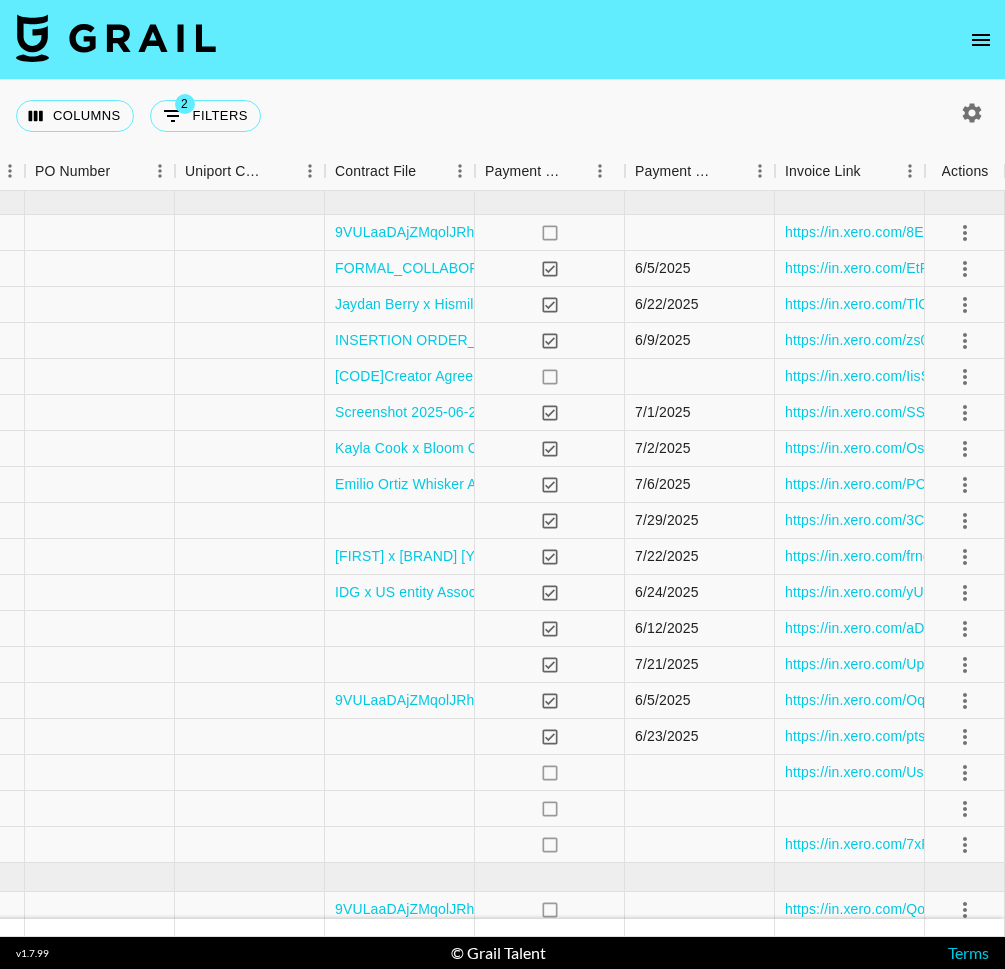 click 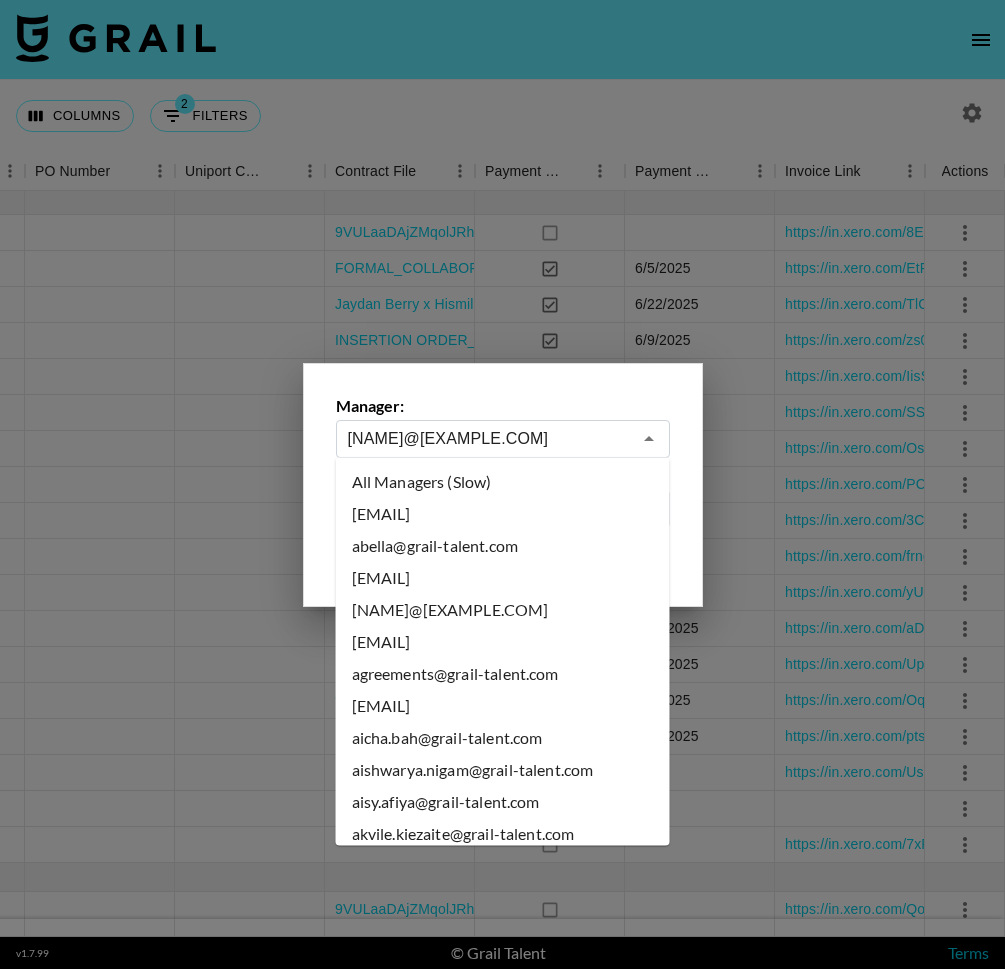 click on "[NAME]@[EXAMPLE.COM]" at bounding box center [489, 438] 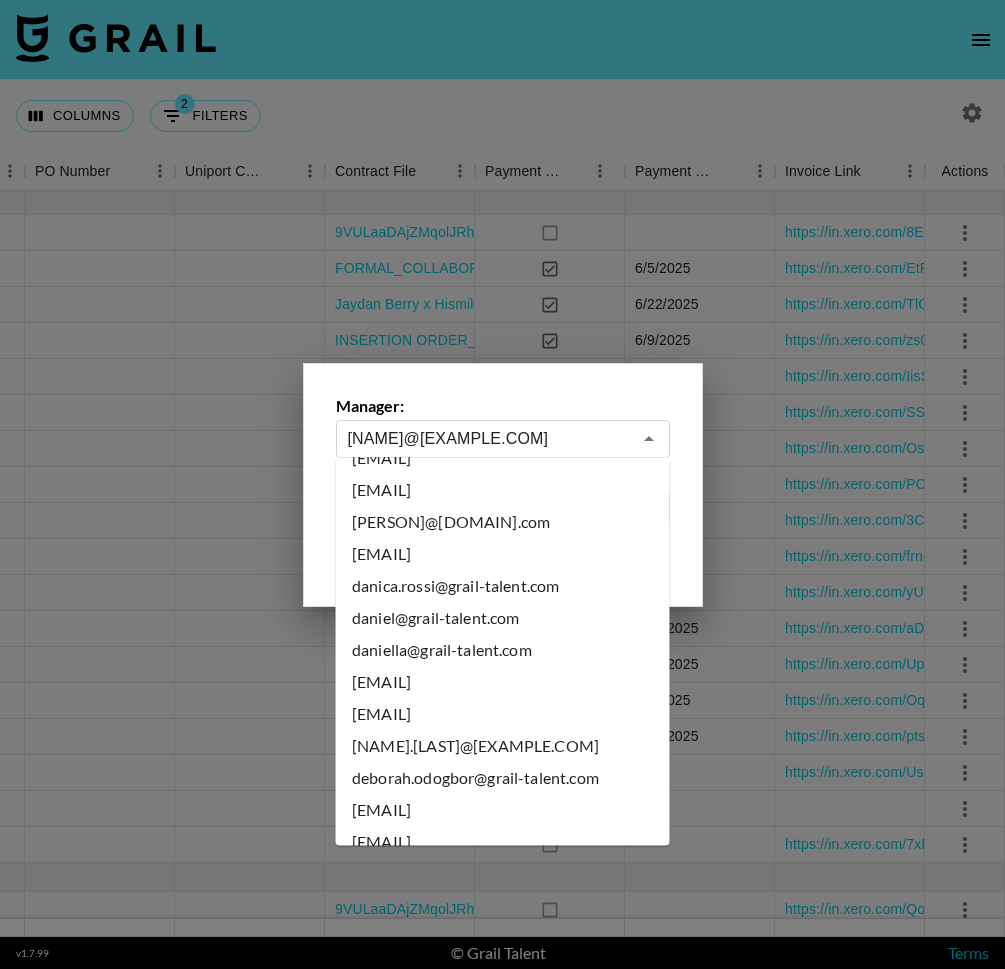 scroll, scrollTop: 0, scrollLeft: 0, axis: both 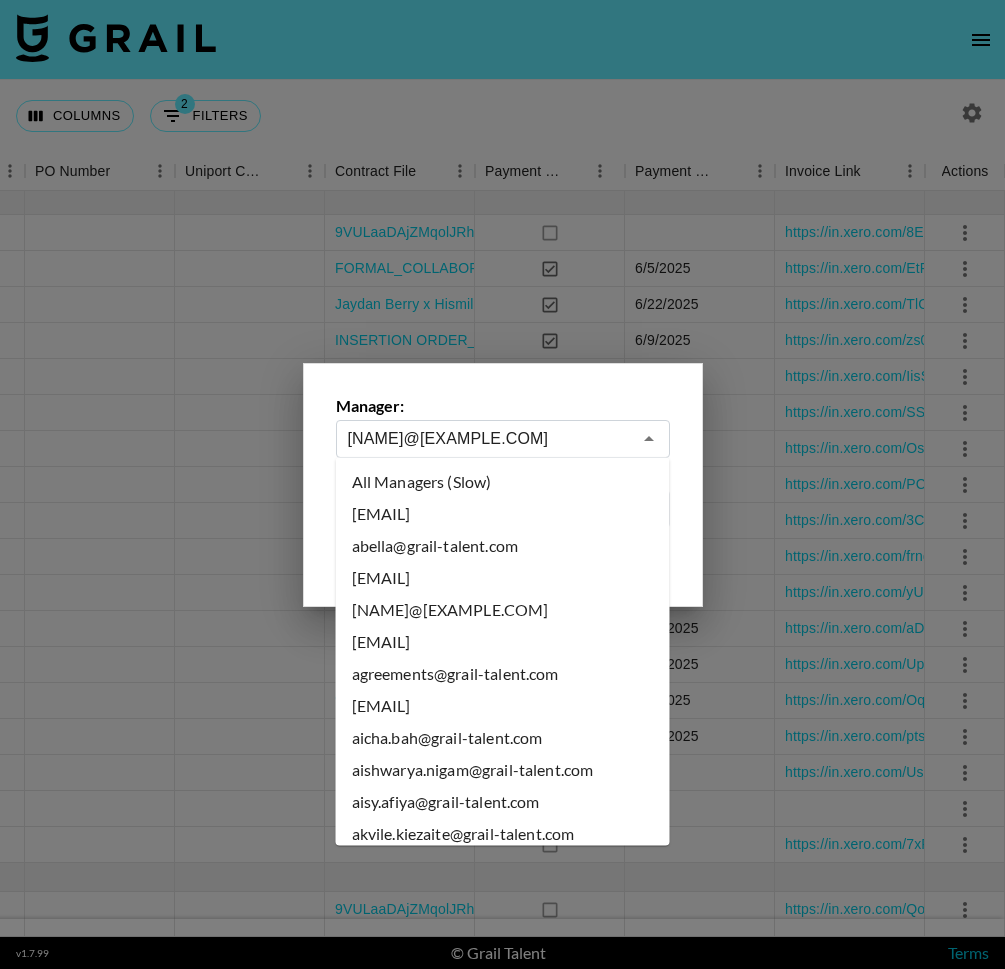 click on "All Managers (Slow)" at bounding box center [503, 482] 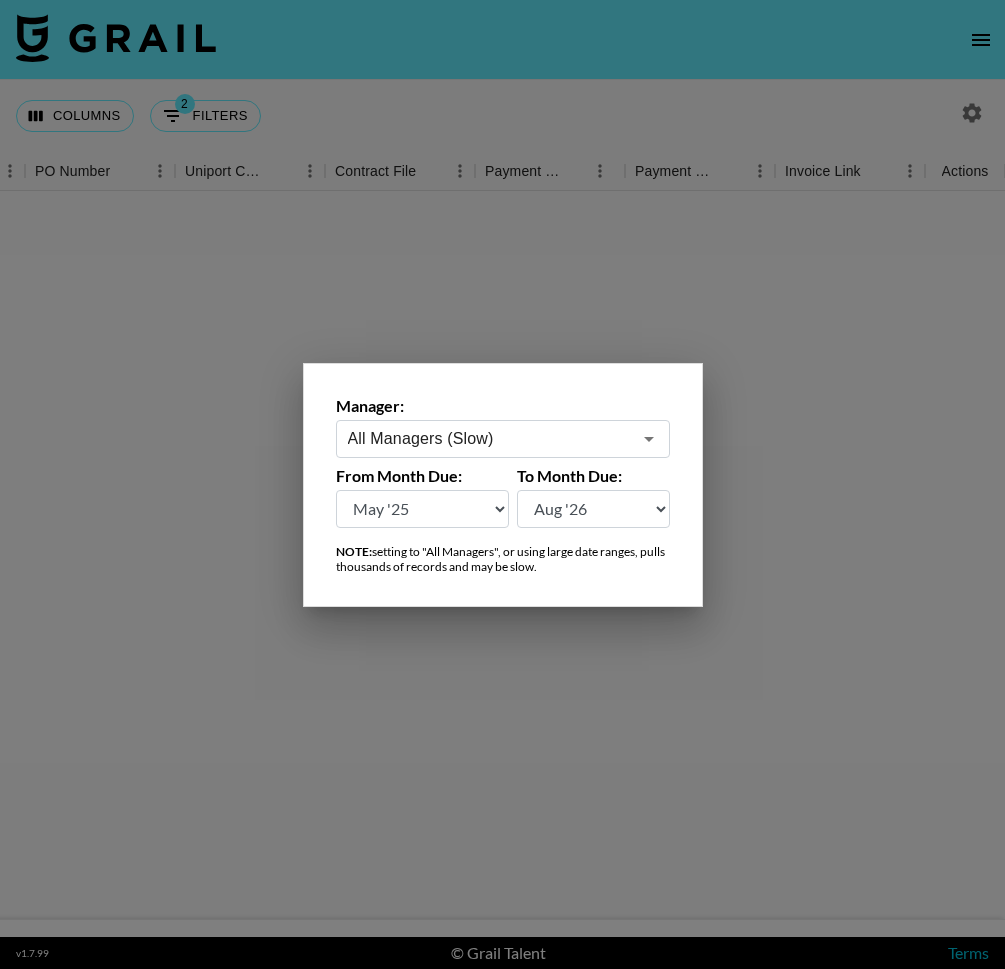 scroll, scrollTop: 0, scrollLeft: 2090, axis: horizontal 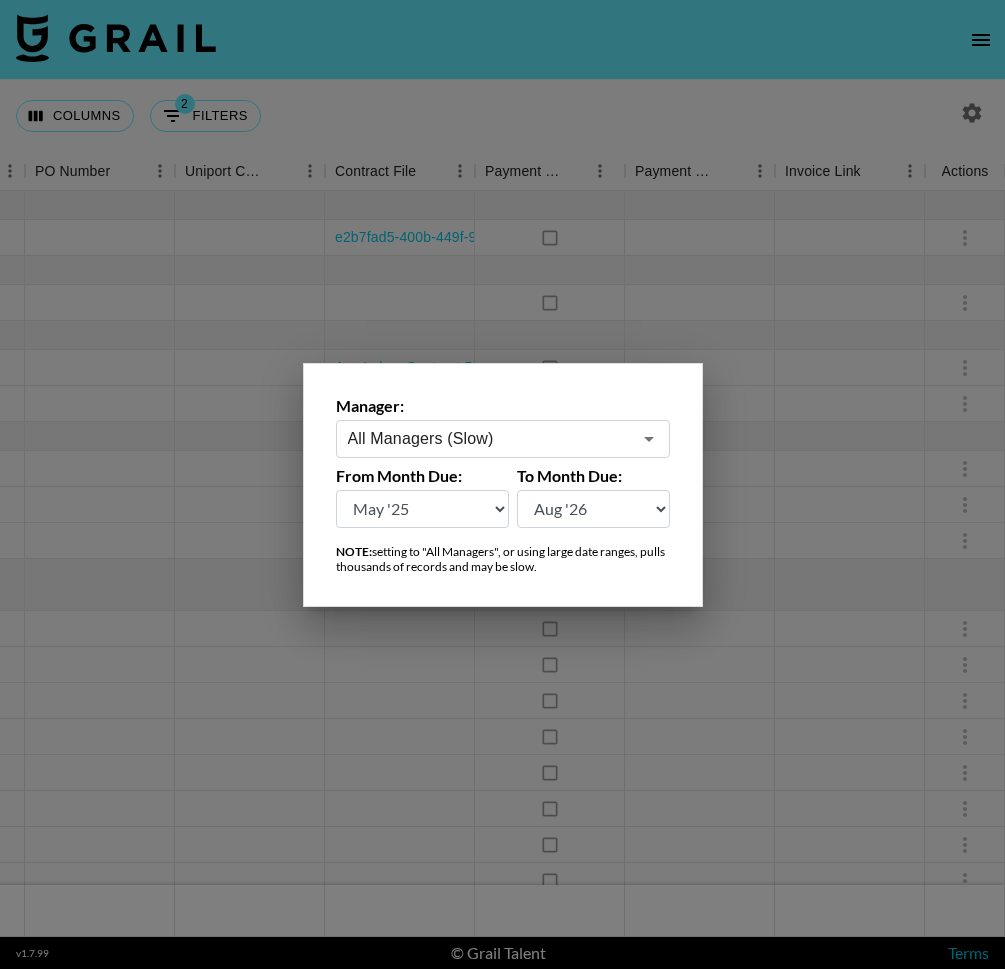 click at bounding box center (502, 484) 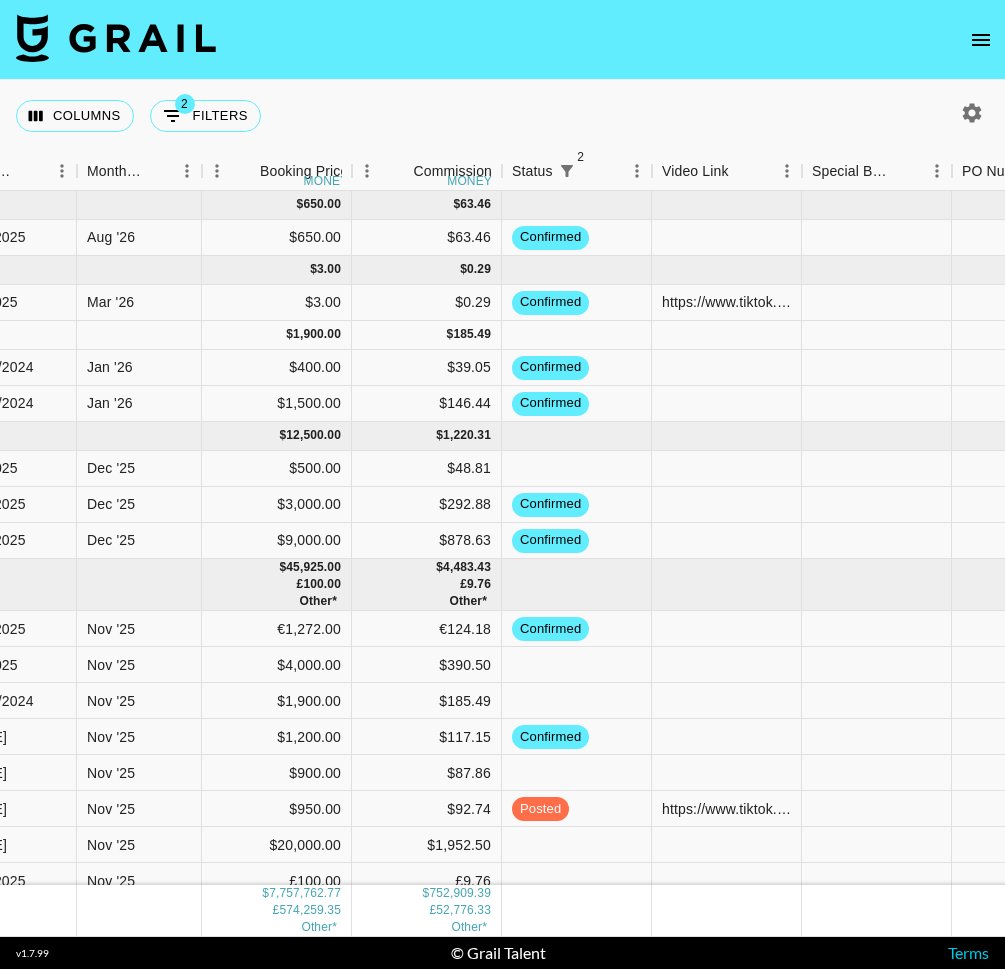 scroll, scrollTop: 0, scrollLeft: 695, axis: horizontal 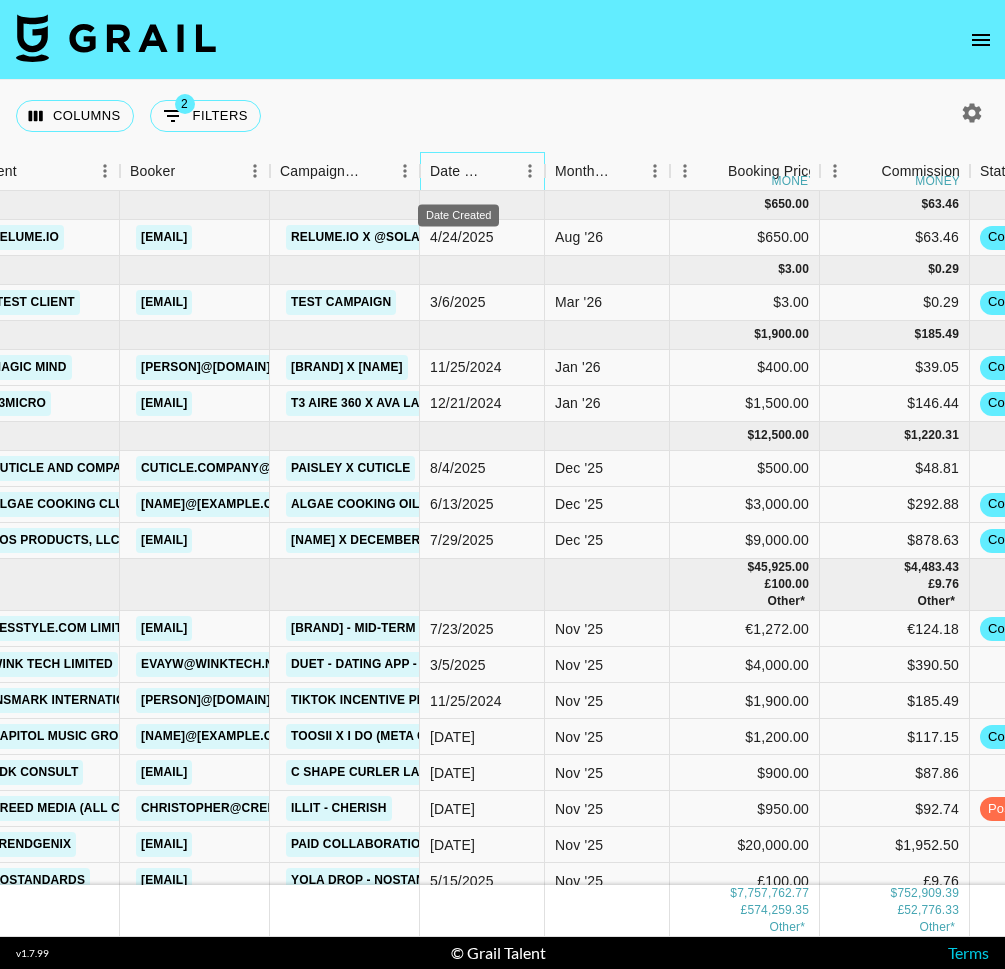 click on "Date Created" at bounding box center [458, 171] 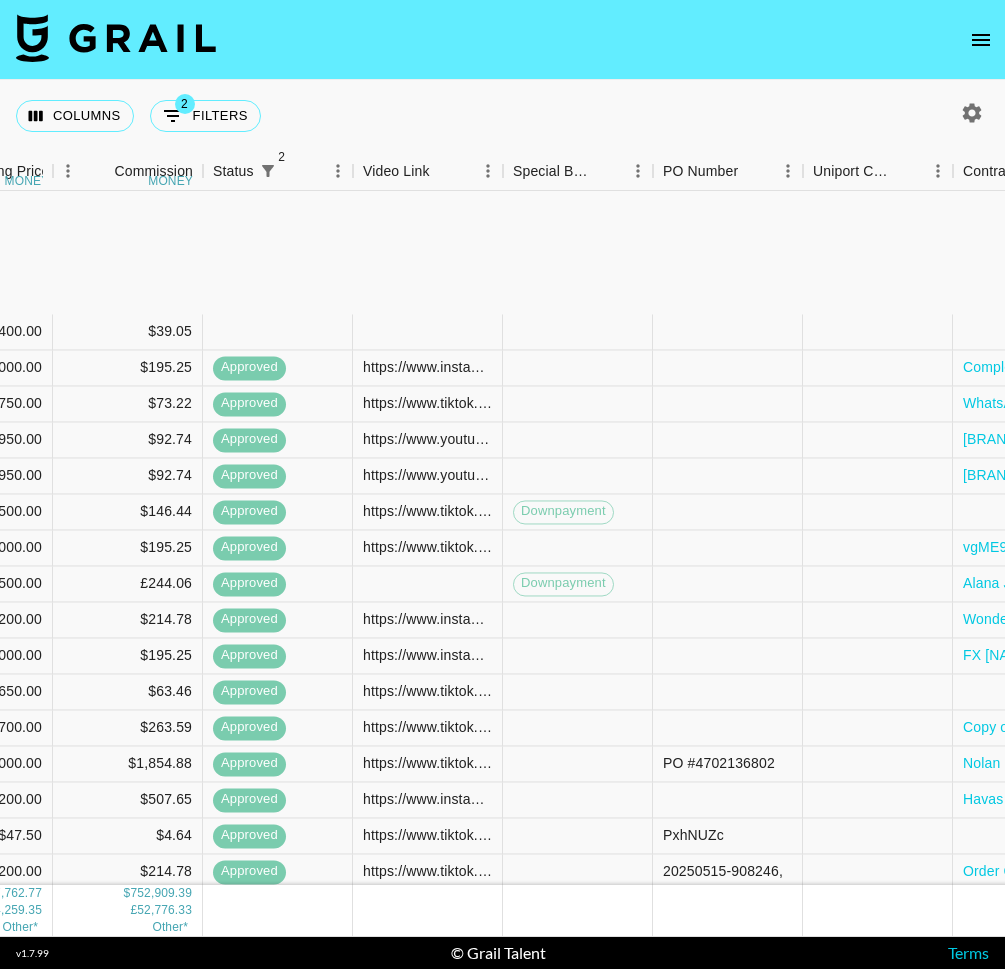 scroll, scrollTop: 2420, scrollLeft: 1462, axis: both 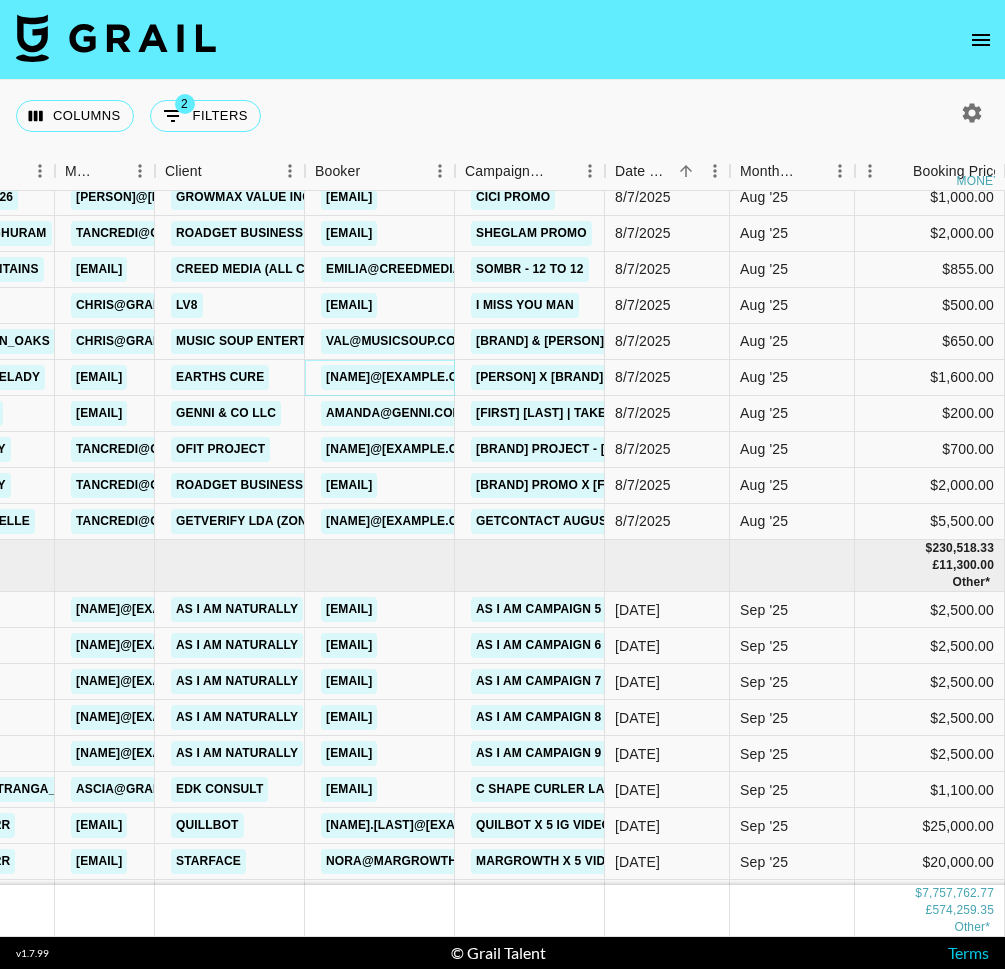 click on "[NAME]@[EXAMPLE.COM]" at bounding box center (403, 377) 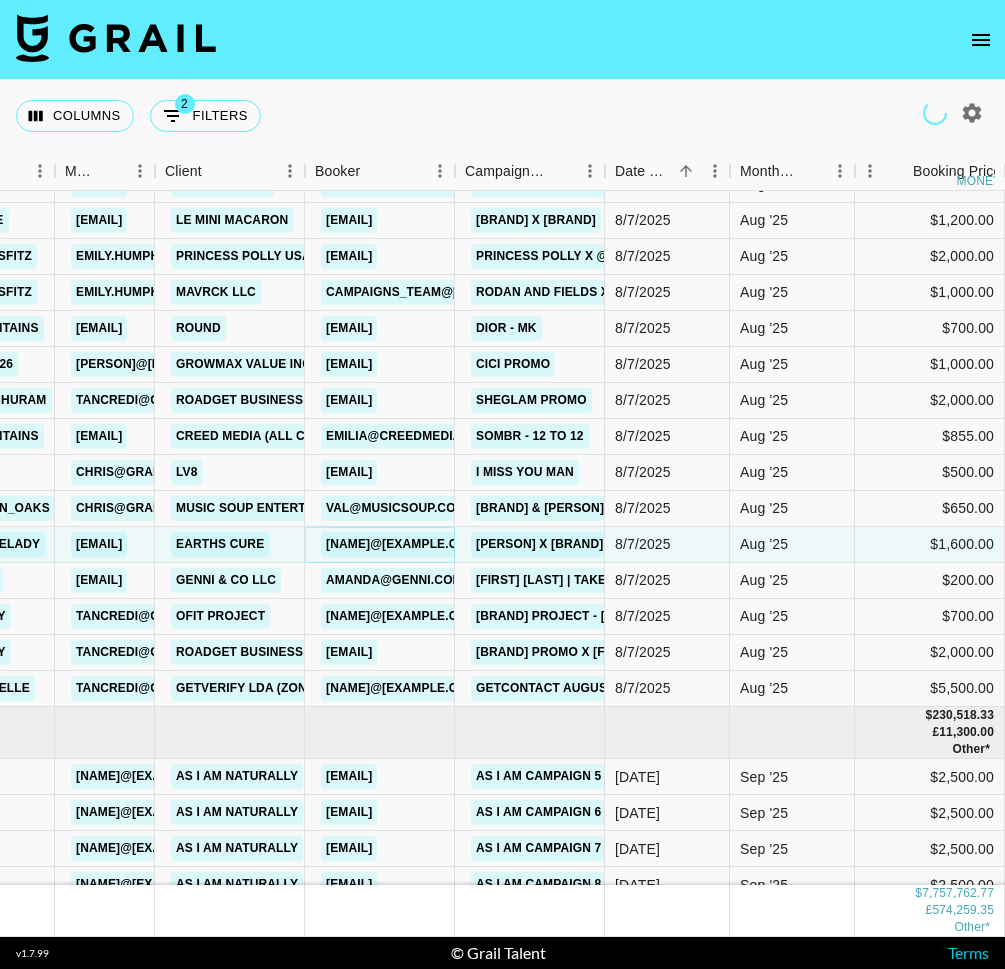 scroll, scrollTop: 213994, scrollLeft: 510, axis: both 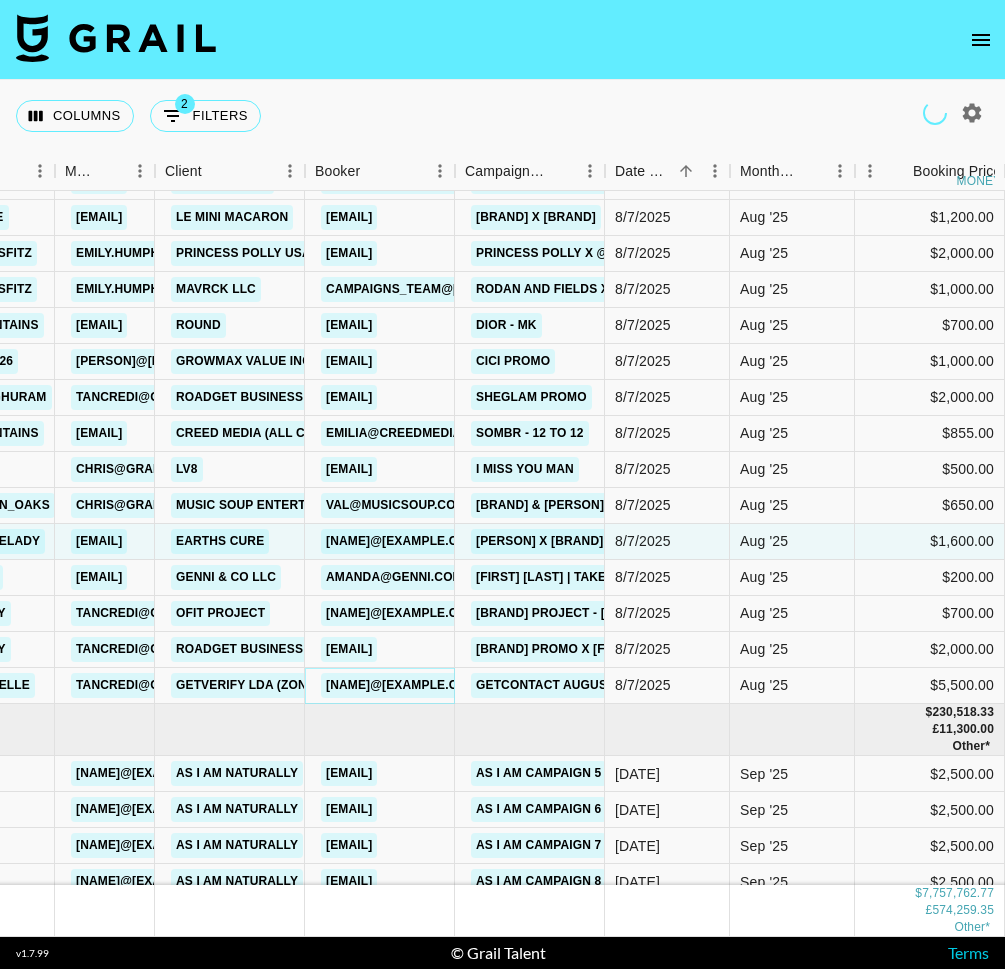 click on "[NAME]@[EXAMPLE.COM]" at bounding box center [403, 685] 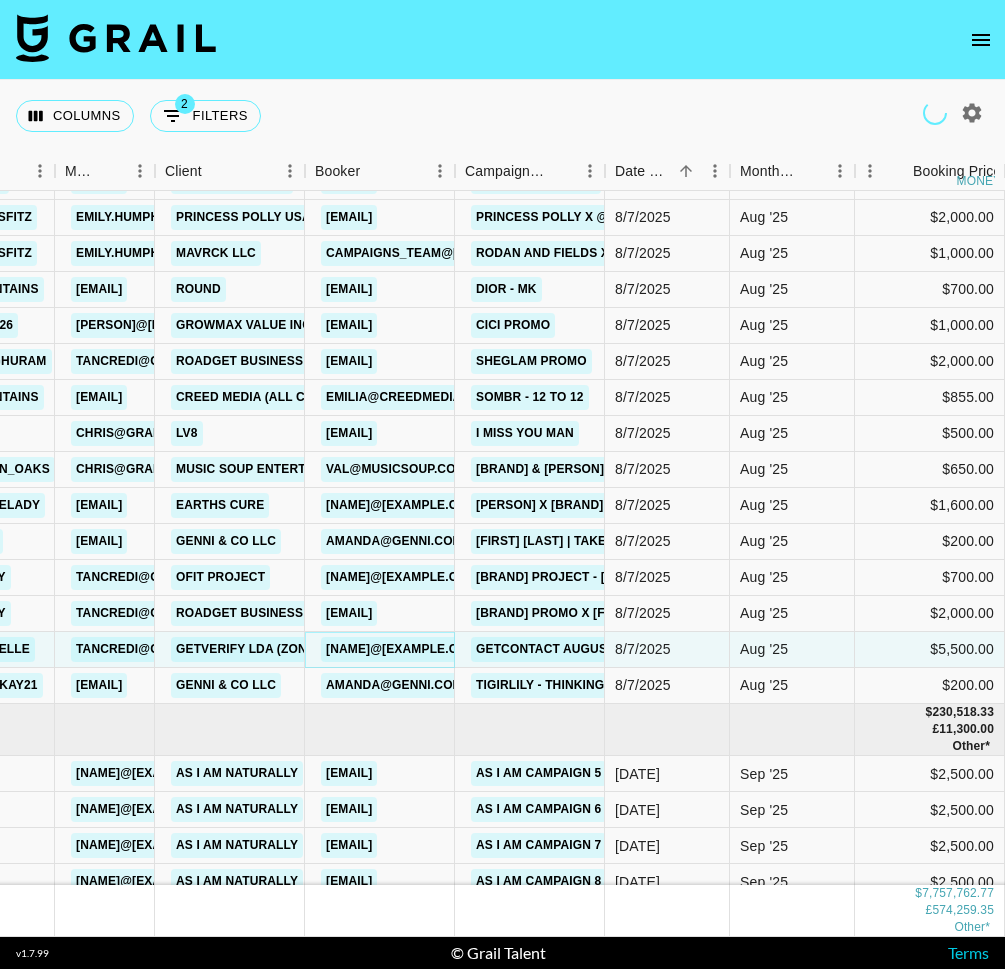 click on "[NAME]@[EXAMPLE.COM]" at bounding box center (403, 649) 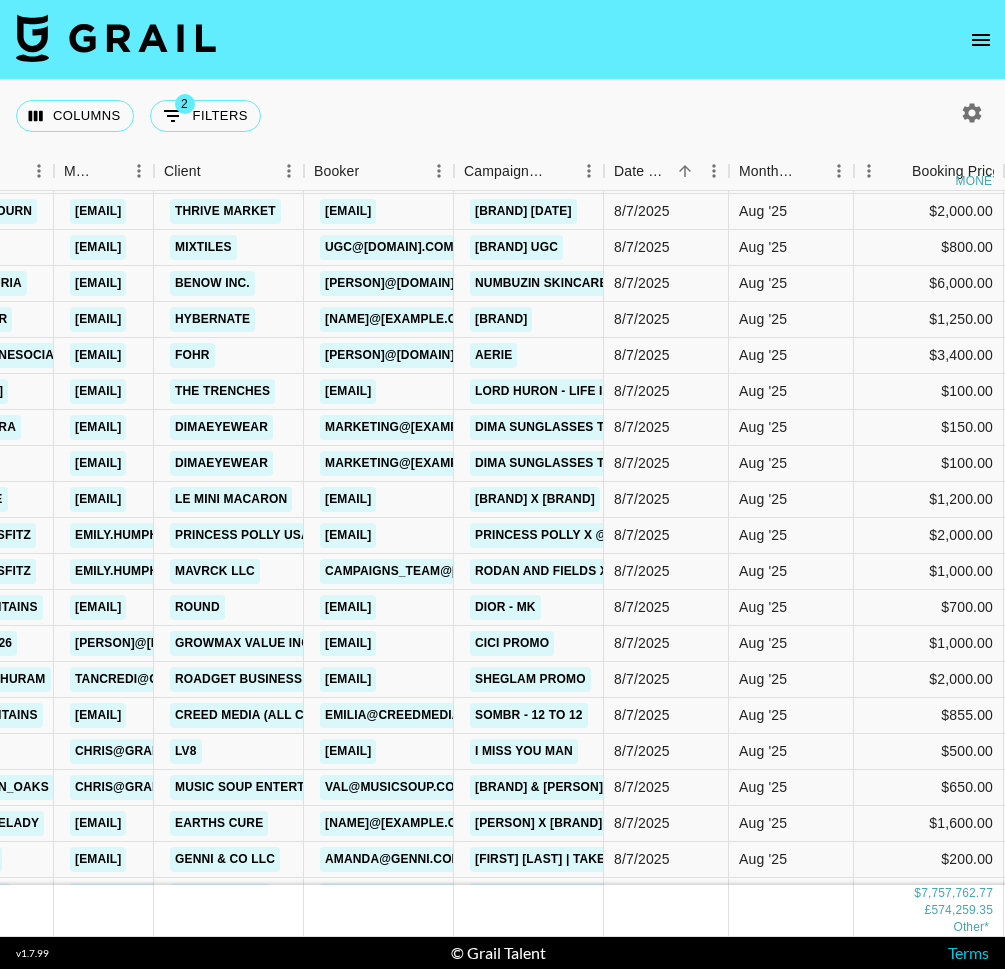 scroll, scrollTop: 213674, scrollLeft: 511, axis: both 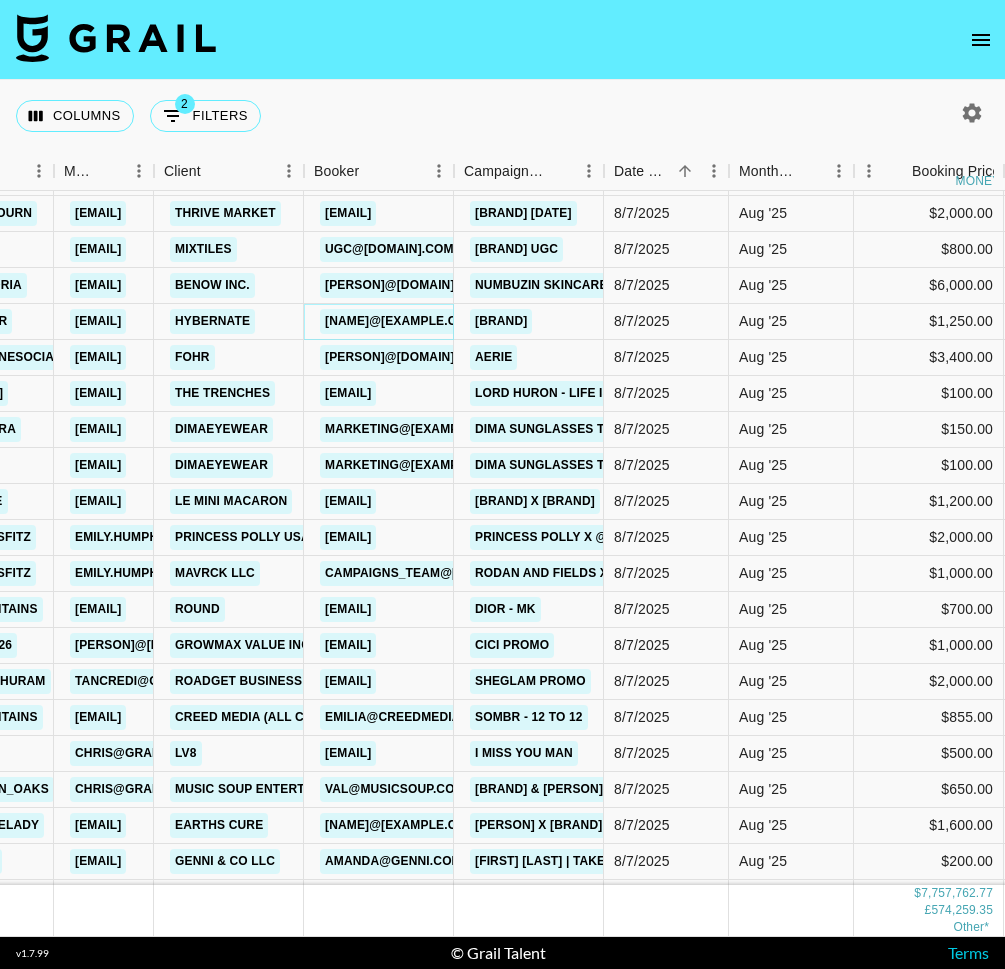 click on "[NAME]@[EXAMPLE.COM]" at bounding box center (402, 321) 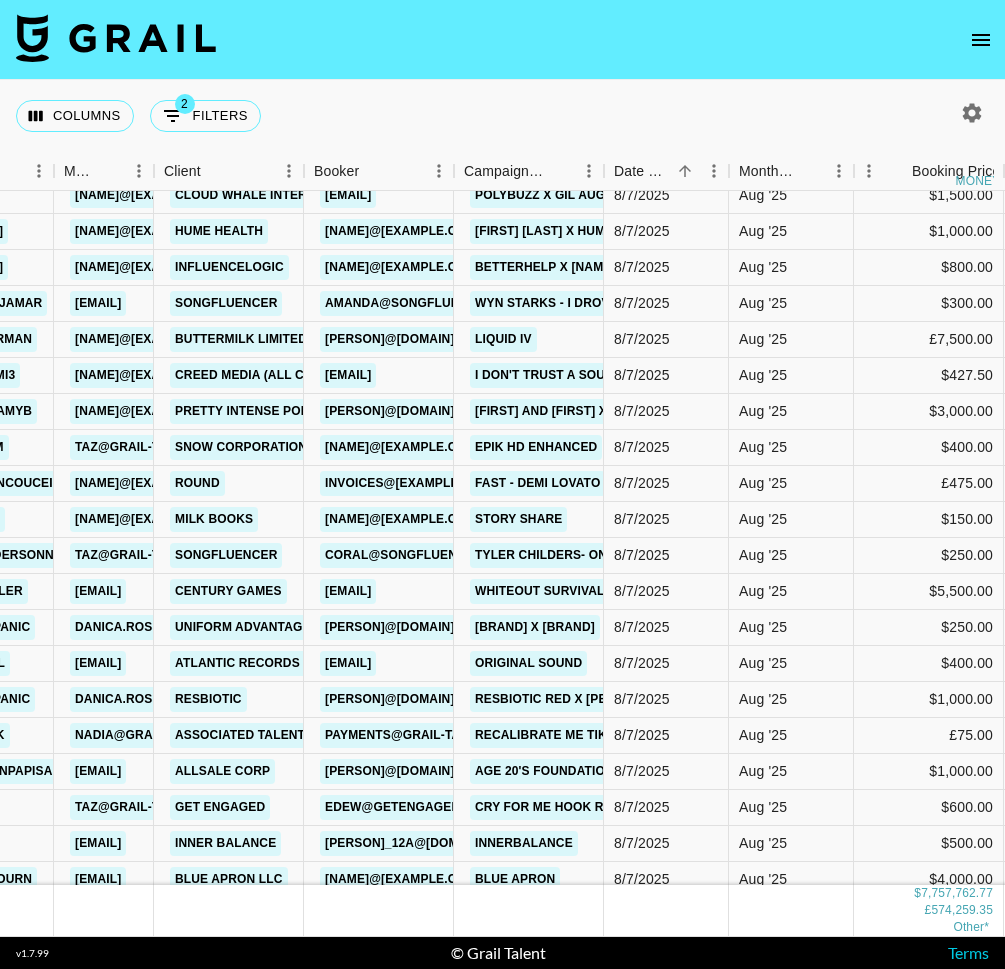 scroll, scrollTop: 212960, scrollLeft: 511, axis: both 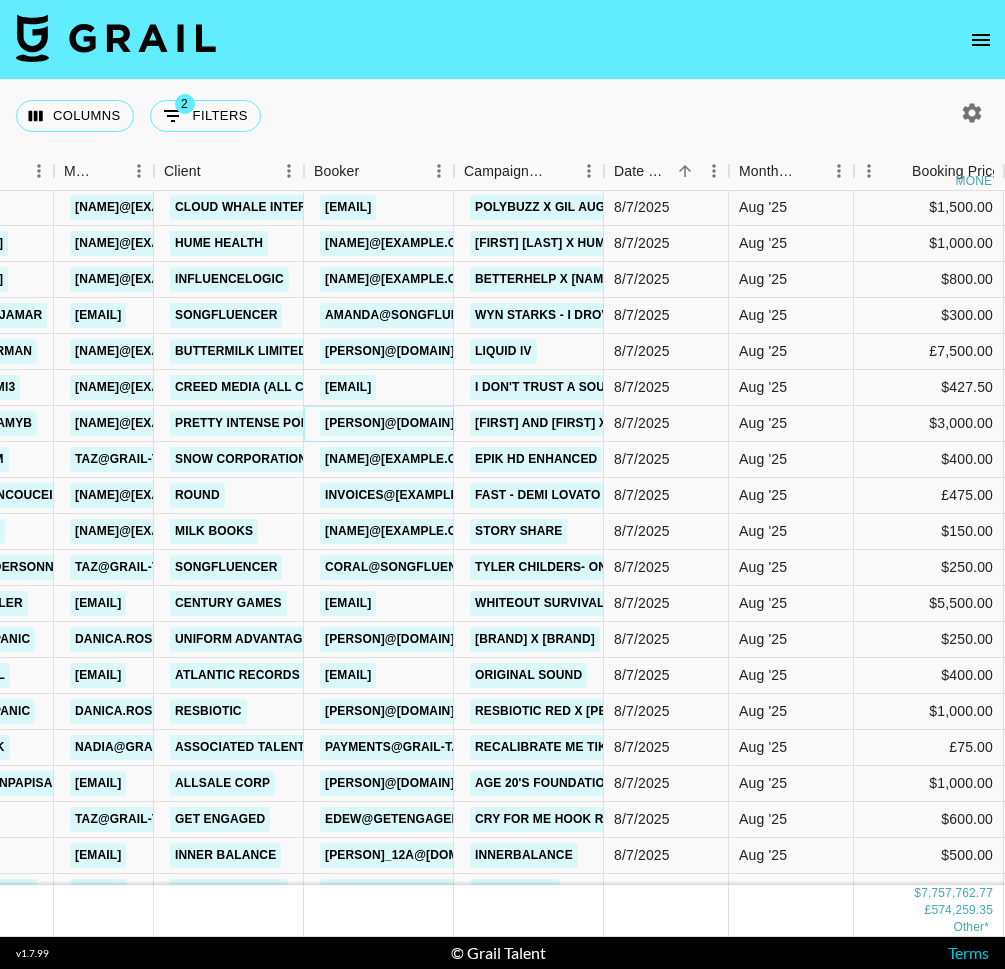 click on "[PERSON]@[DOMAIN].com" at bounding box center [406, 423] 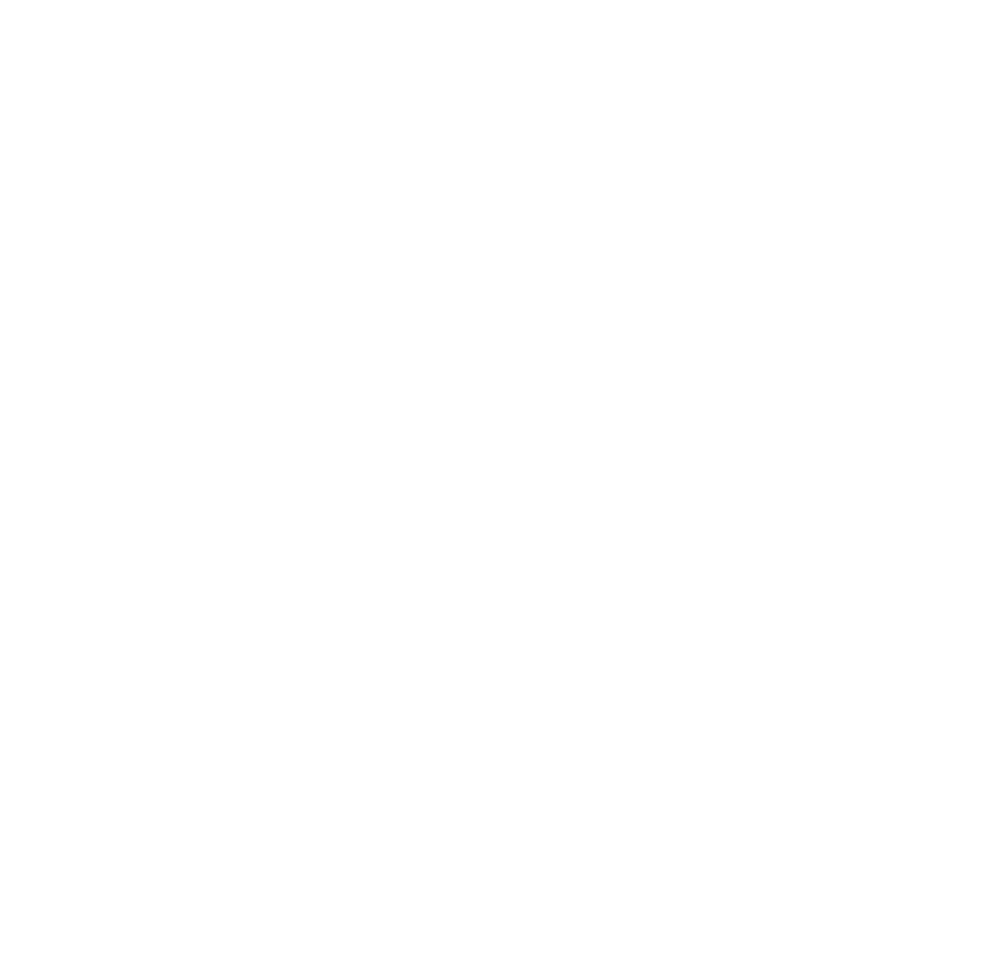 scroll, scrollTop: 0, scrollLeft: 0, axis: both 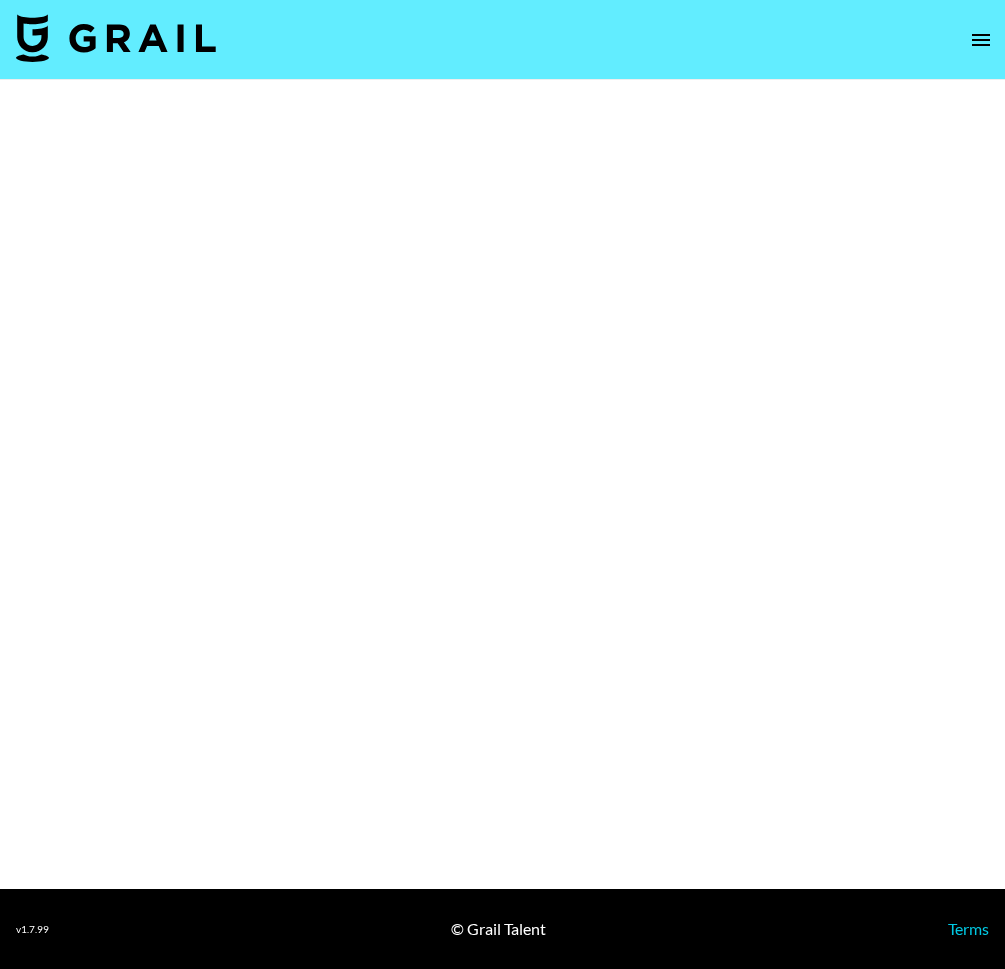 select on "Brand" 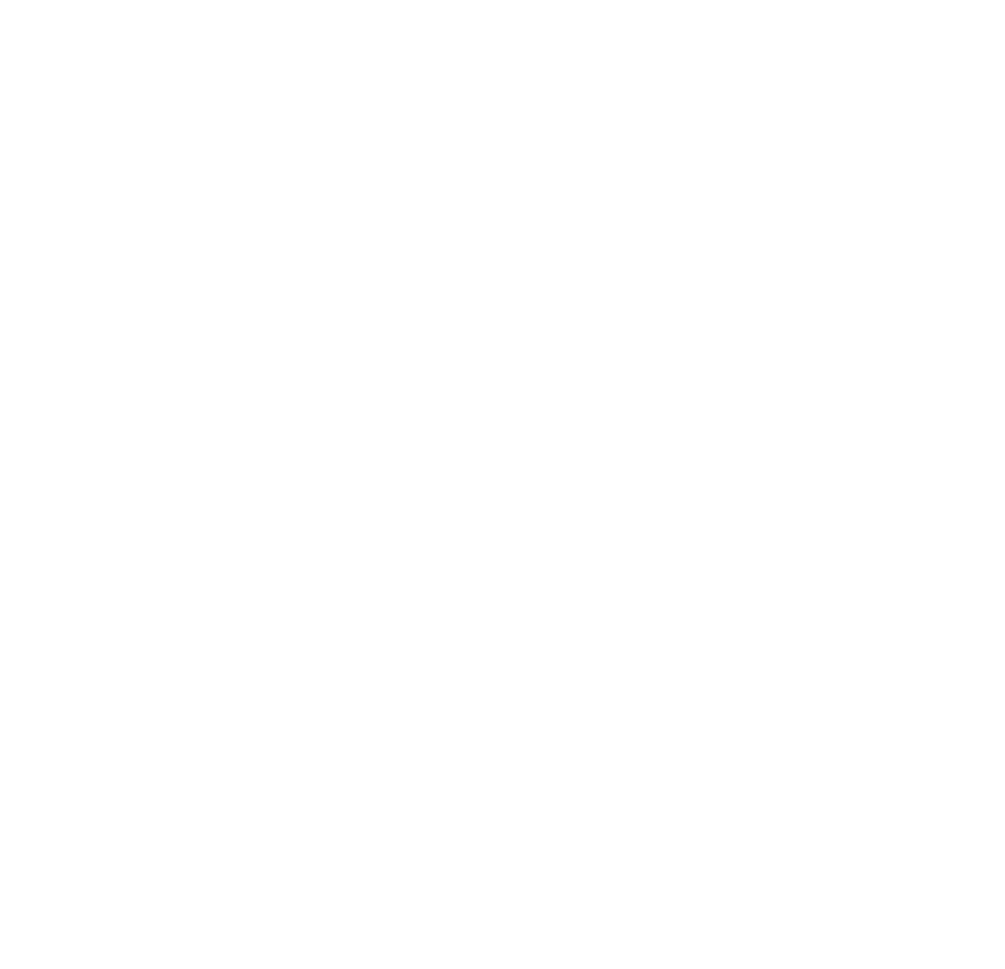 scroll, scrollTop: 0, scrollLeft: 0, axis: both 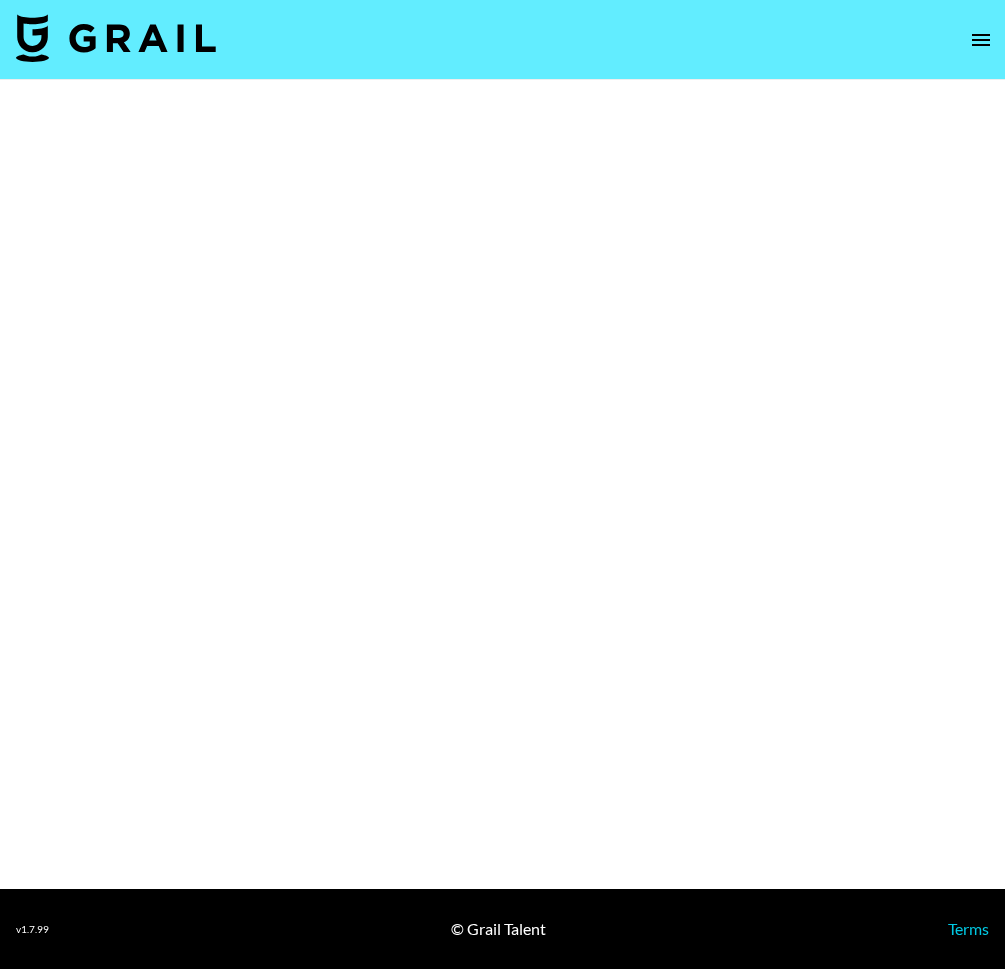 select on "Brand" 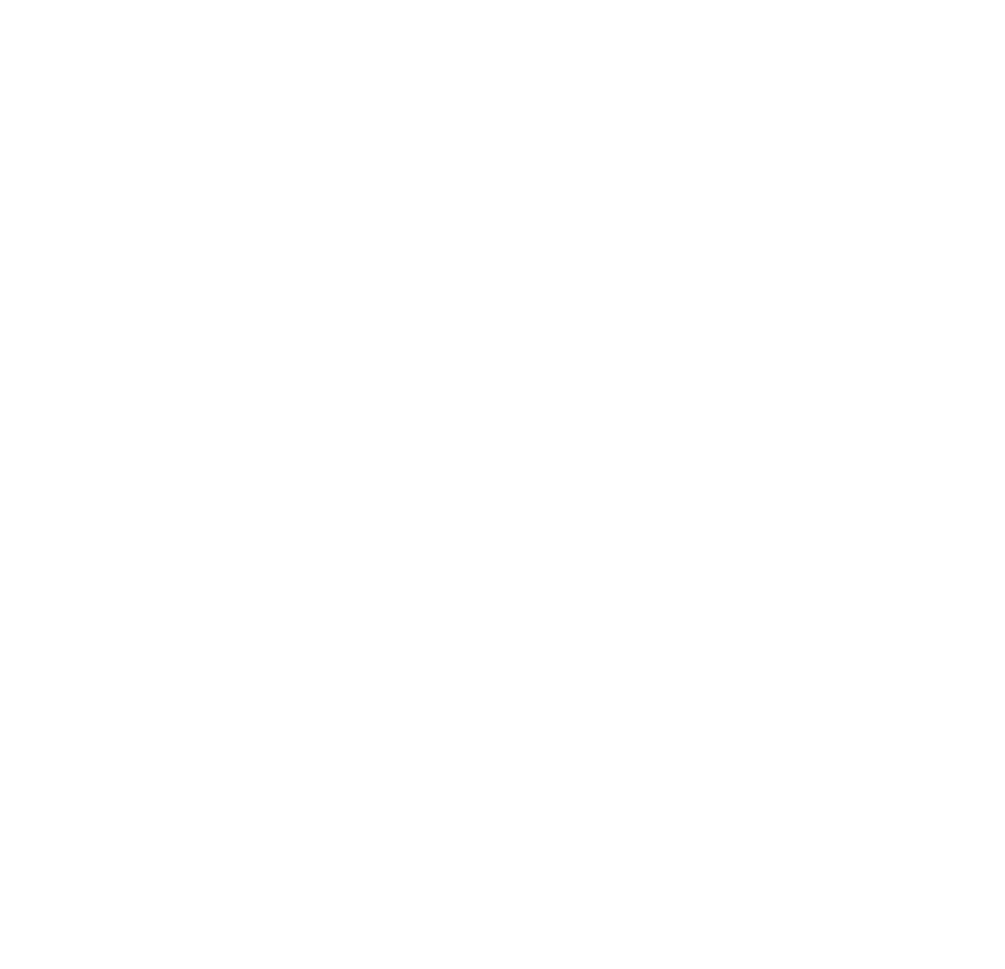 scroll, scrollTop: 0, scrollLeft: 0, axis: both 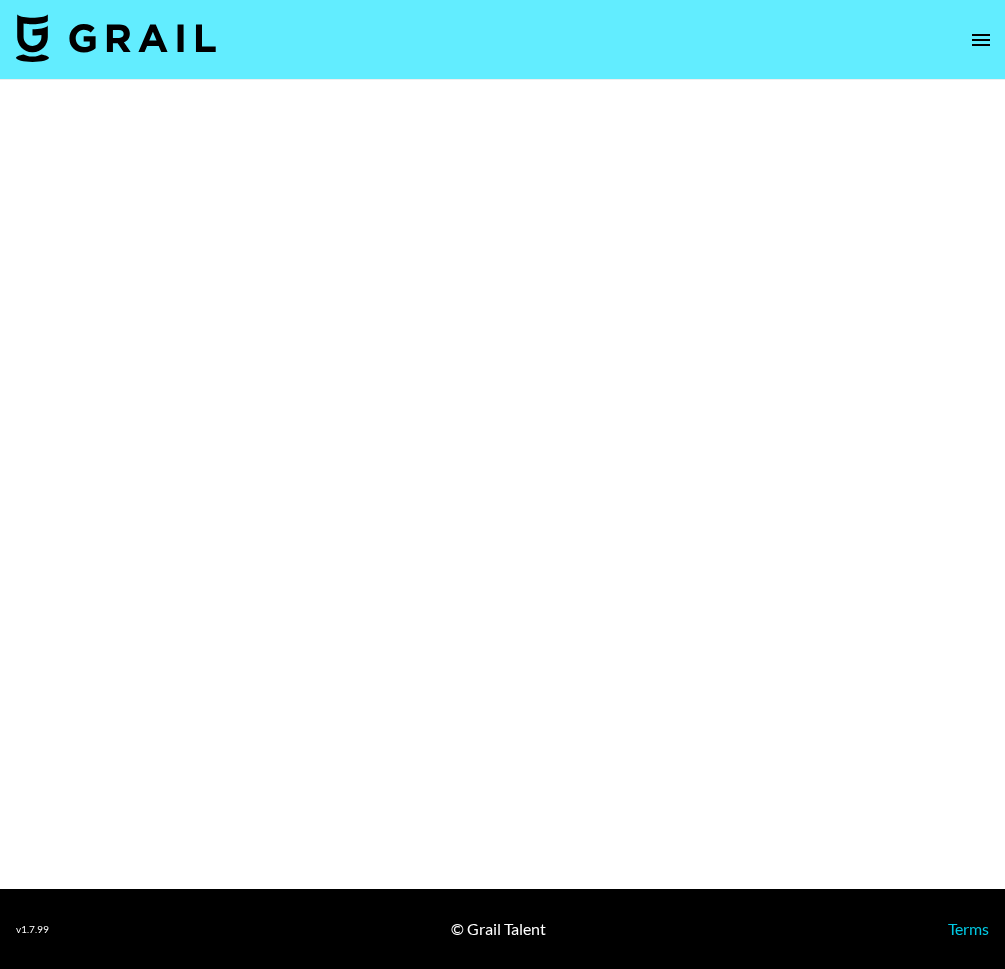 select on "Brand" 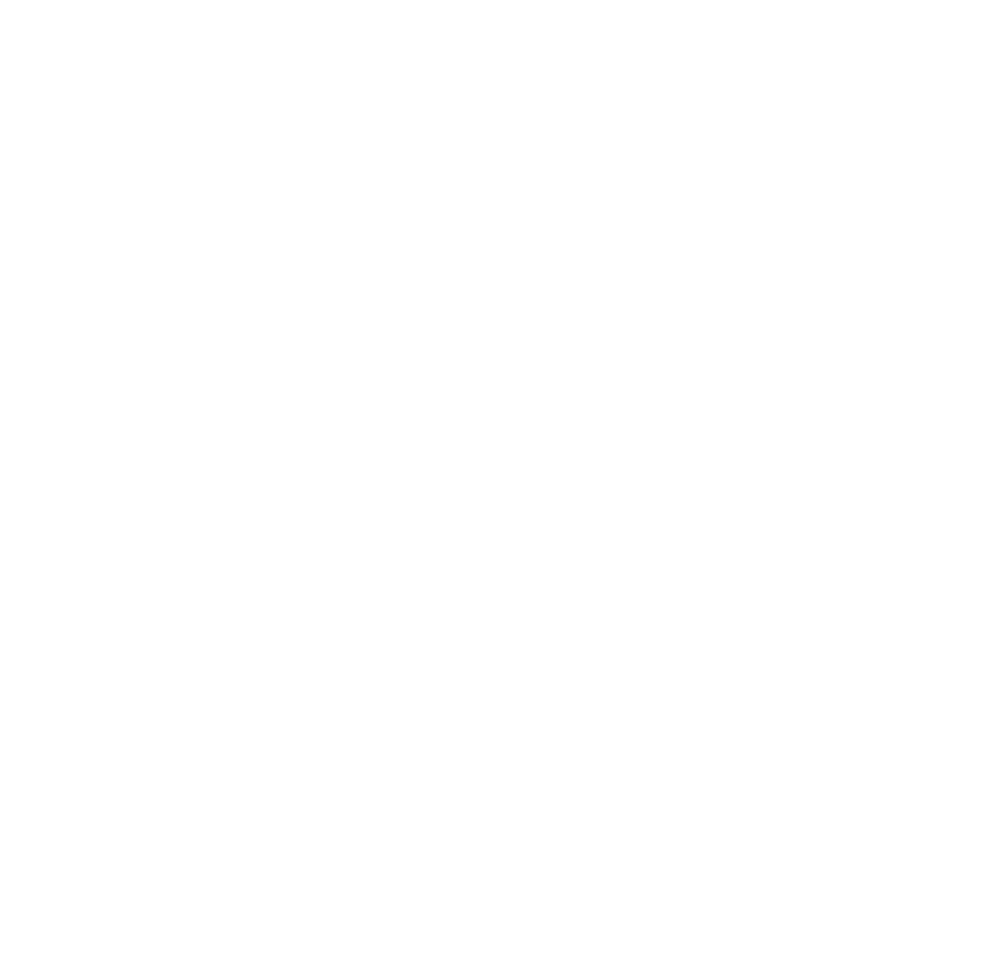 scroll, scrollTop: 0, scrollLeft: 0, axis: both 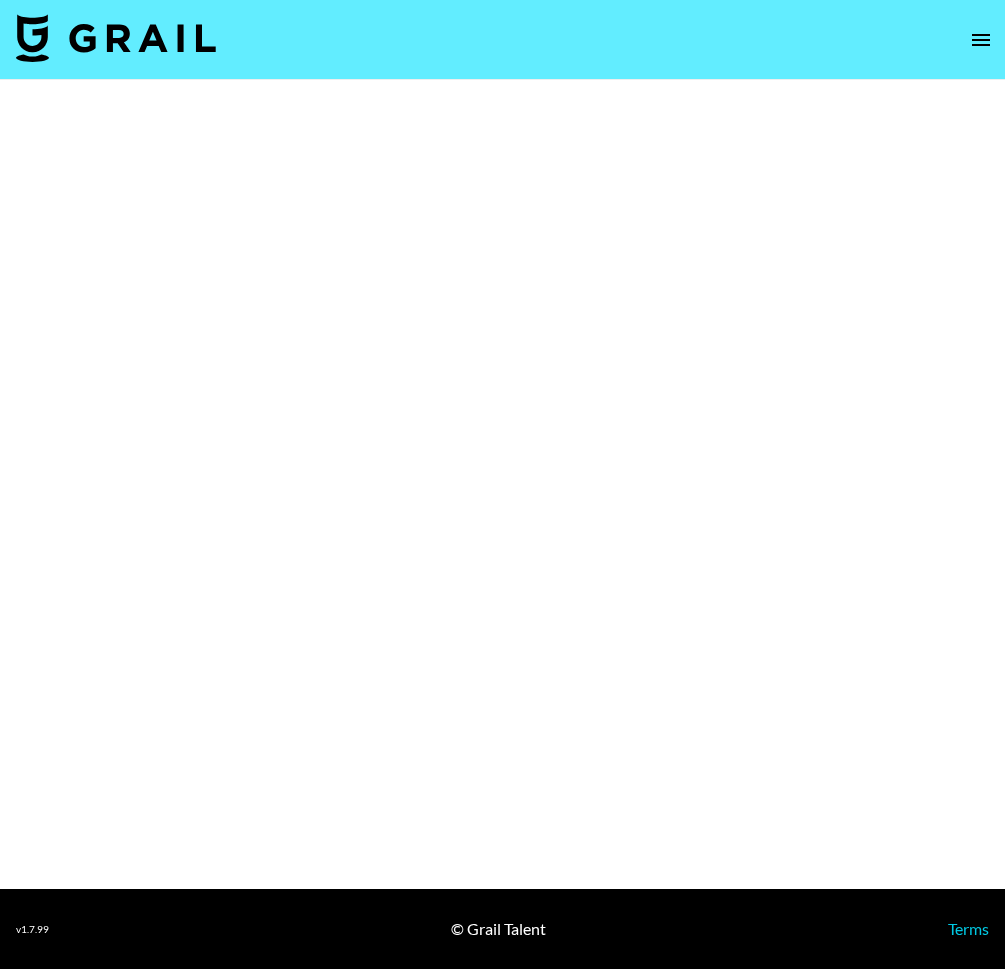 select on "Brand" 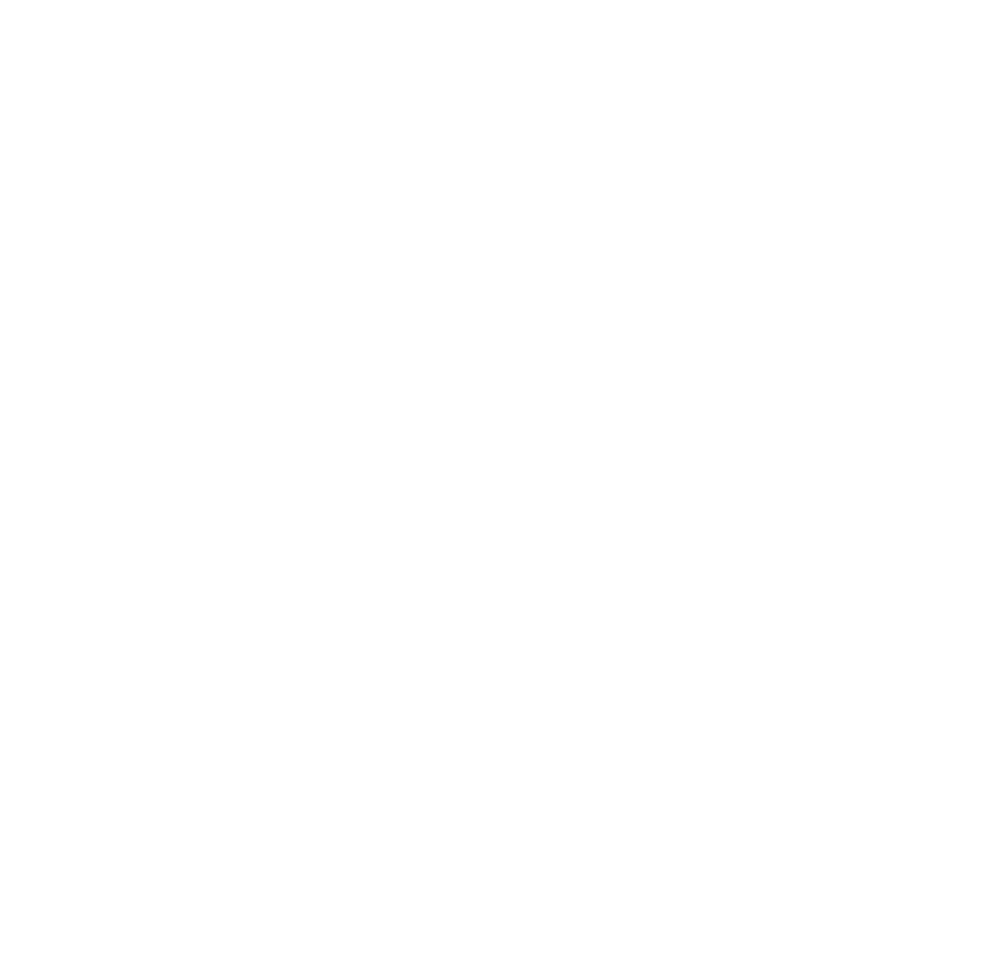 scroll, scrollTop: 0, scrollLeft: 0, axis: both 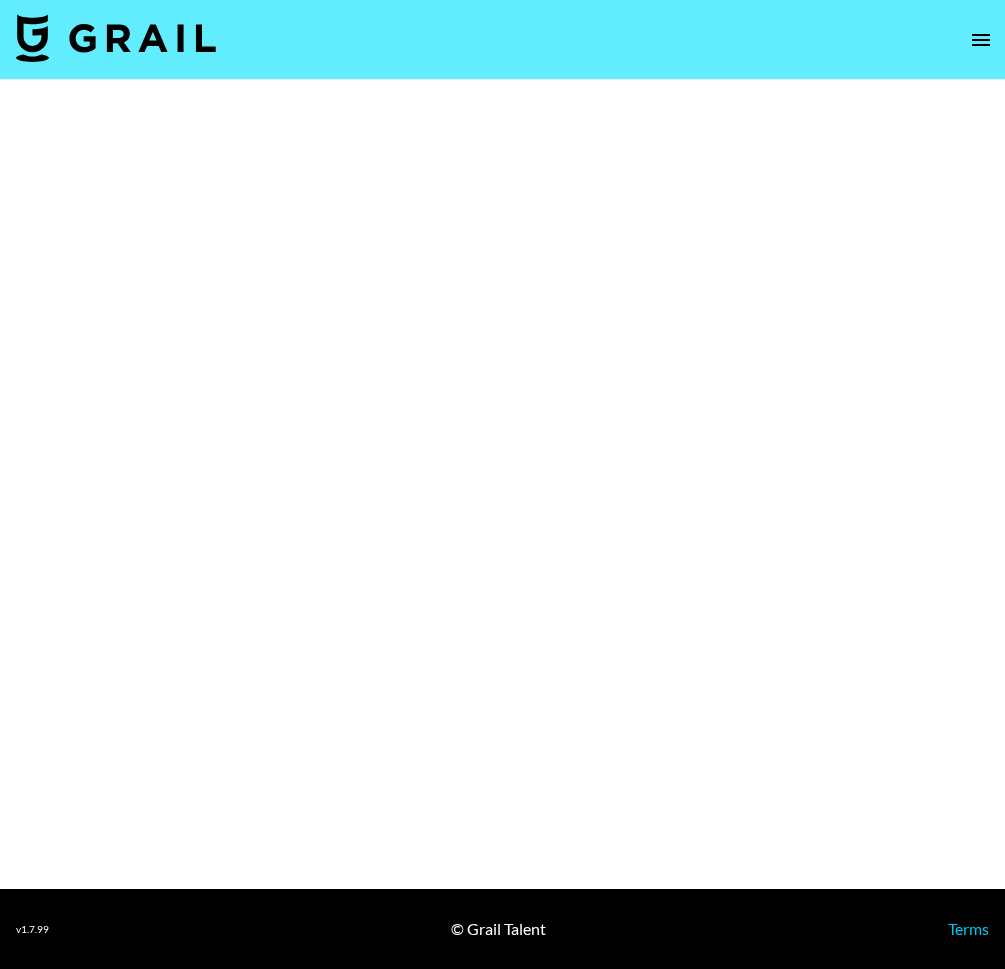 select on "Brand" 